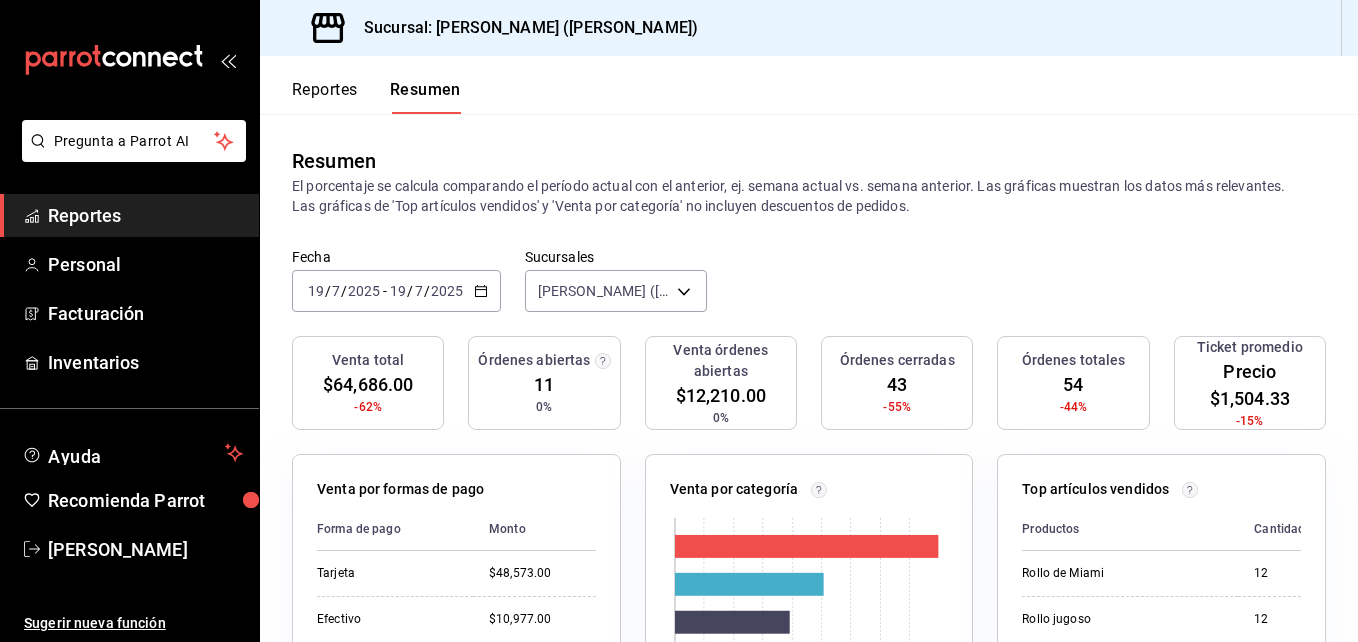 scroll, scrollTop: 0, scrollLeft: 0, axis: both 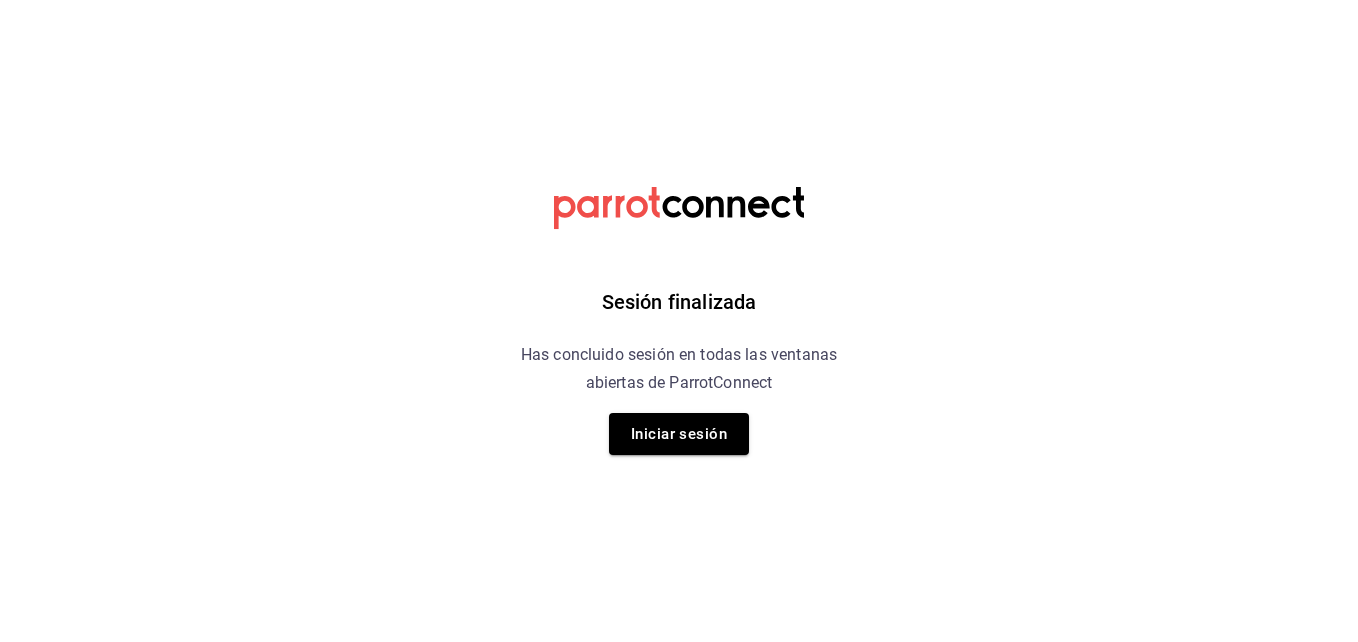 click on "Iniciar sesión" at bounding box center [679, 434] 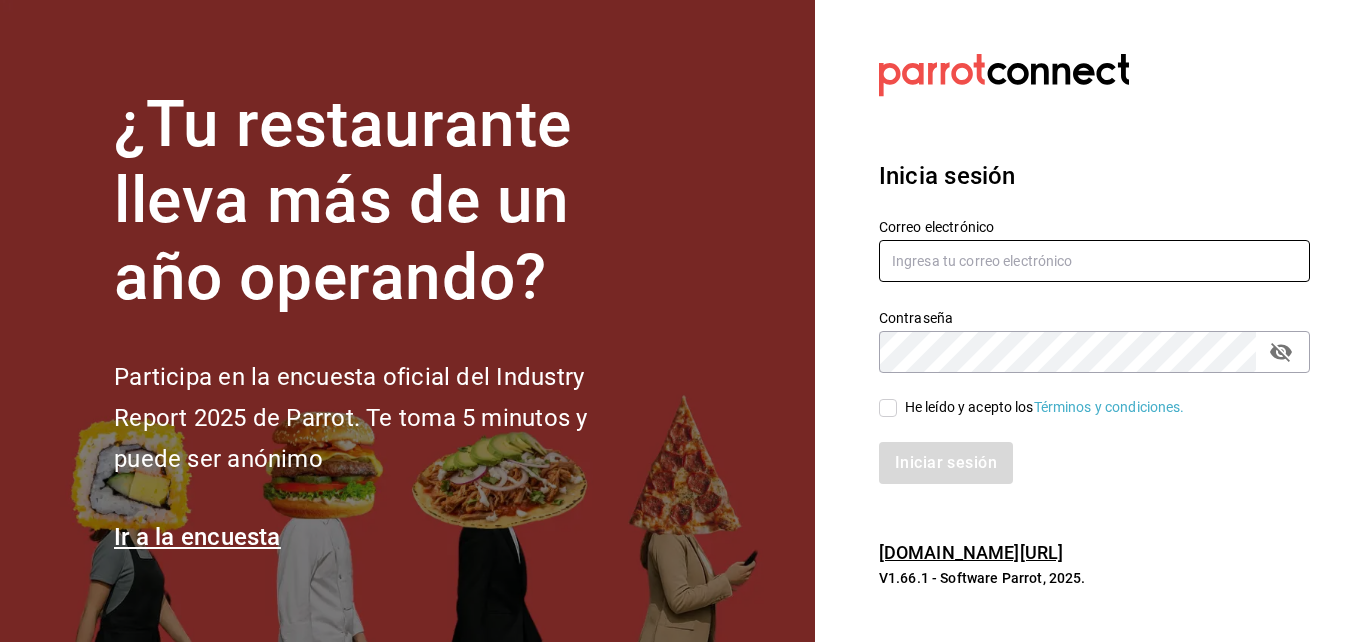 type on "[PERSON_NAME][EMAIL_ADDRESS][PERSON_NAME][DOMAIN_NAME]" 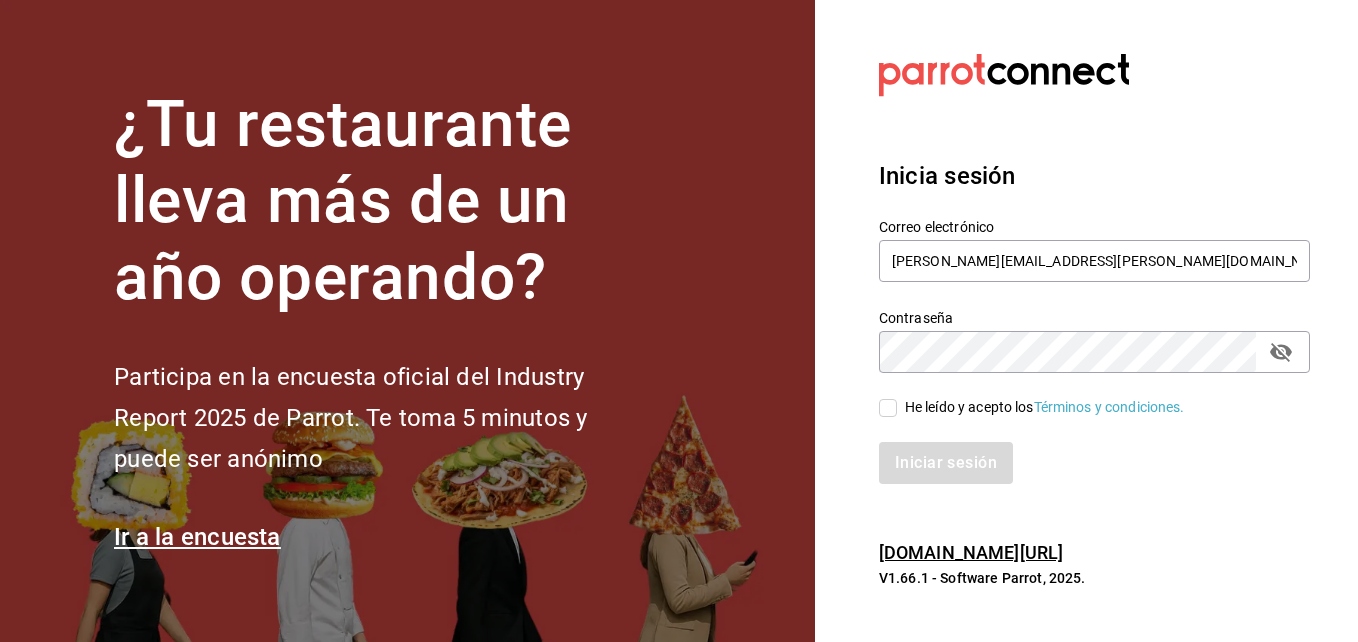 click on "He leído y acepto los  Términos y condiciones." at bounding box center [888, 408] 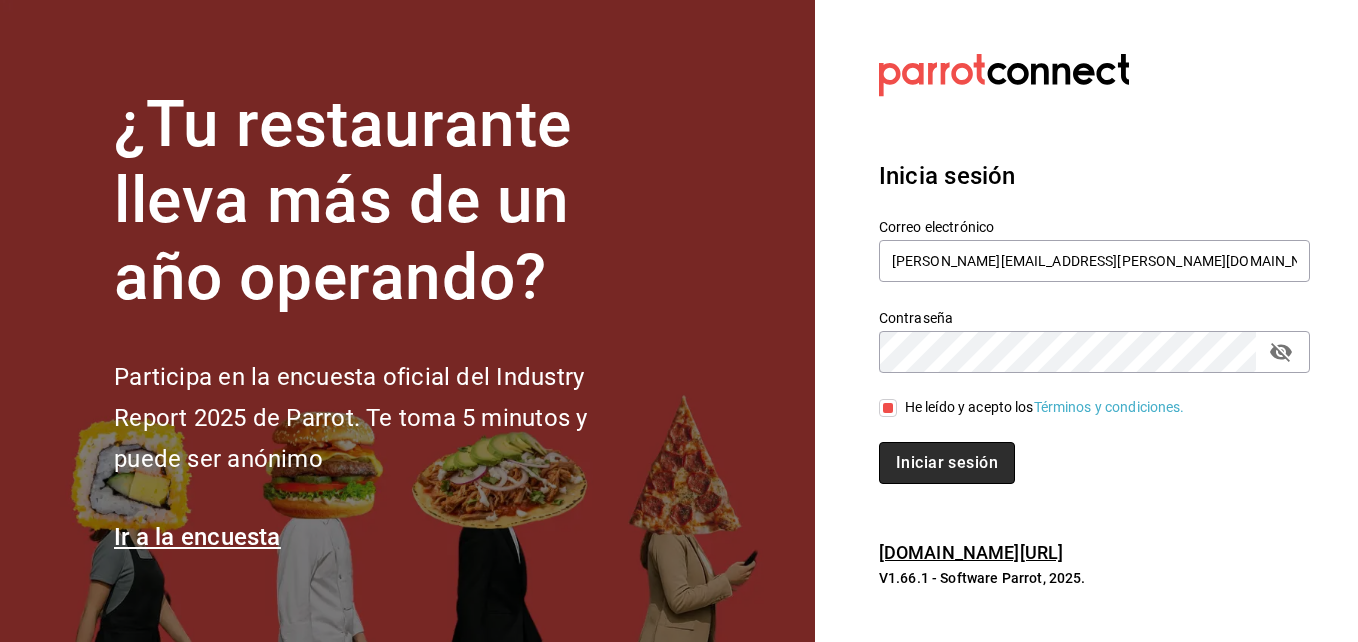 click on "Iniciar sesión" at bounding box center [947, 463] 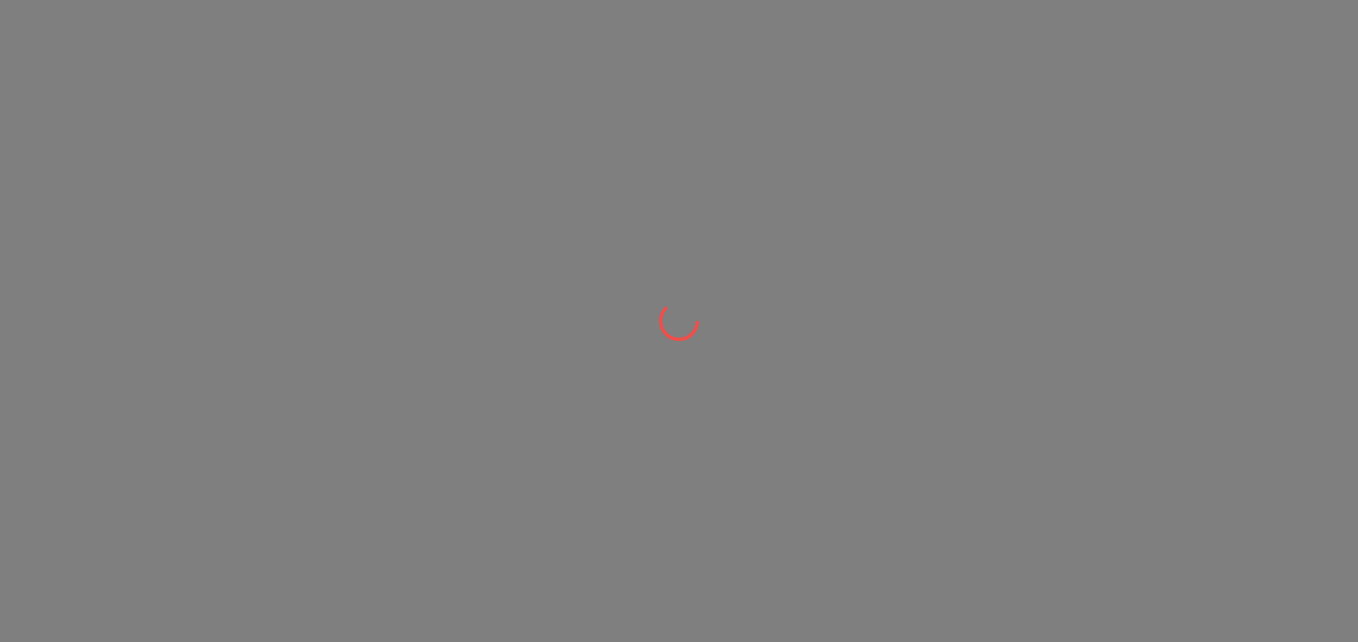 scroll, scrollTop: 0, scrollLeft: 0, axis: both 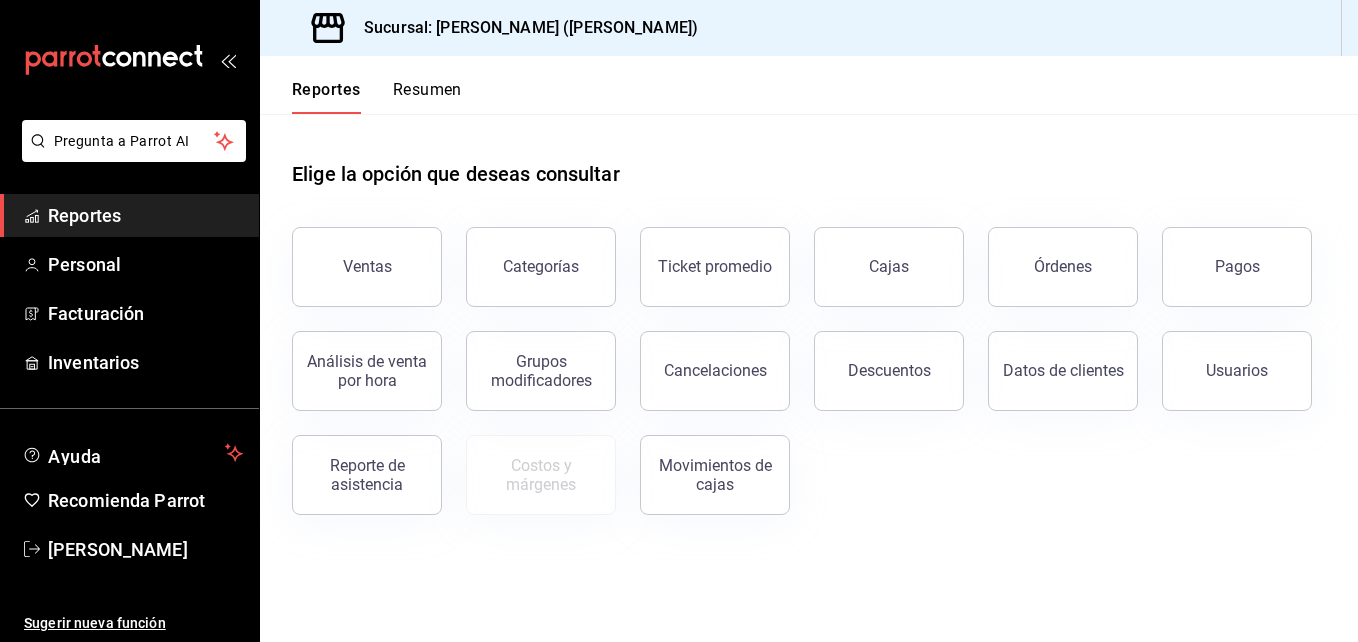click on "Resumen" at bounding box center [427, 97] 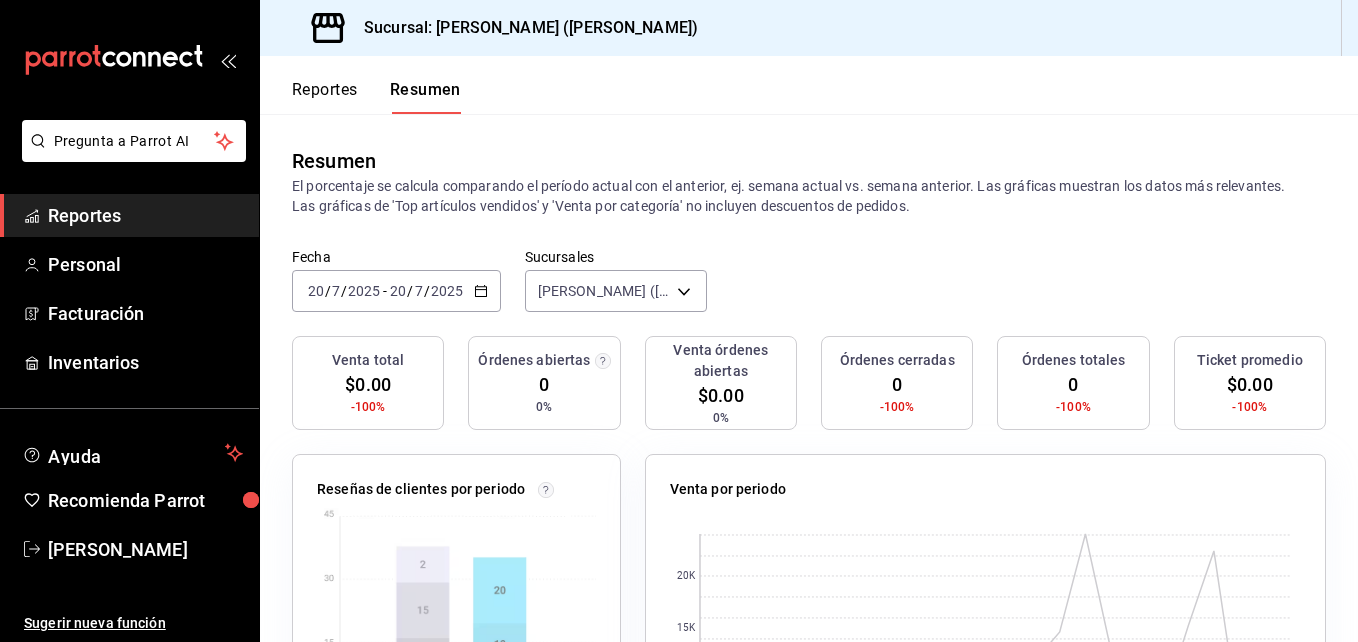 click on "20" at bounding box center [316, 291] 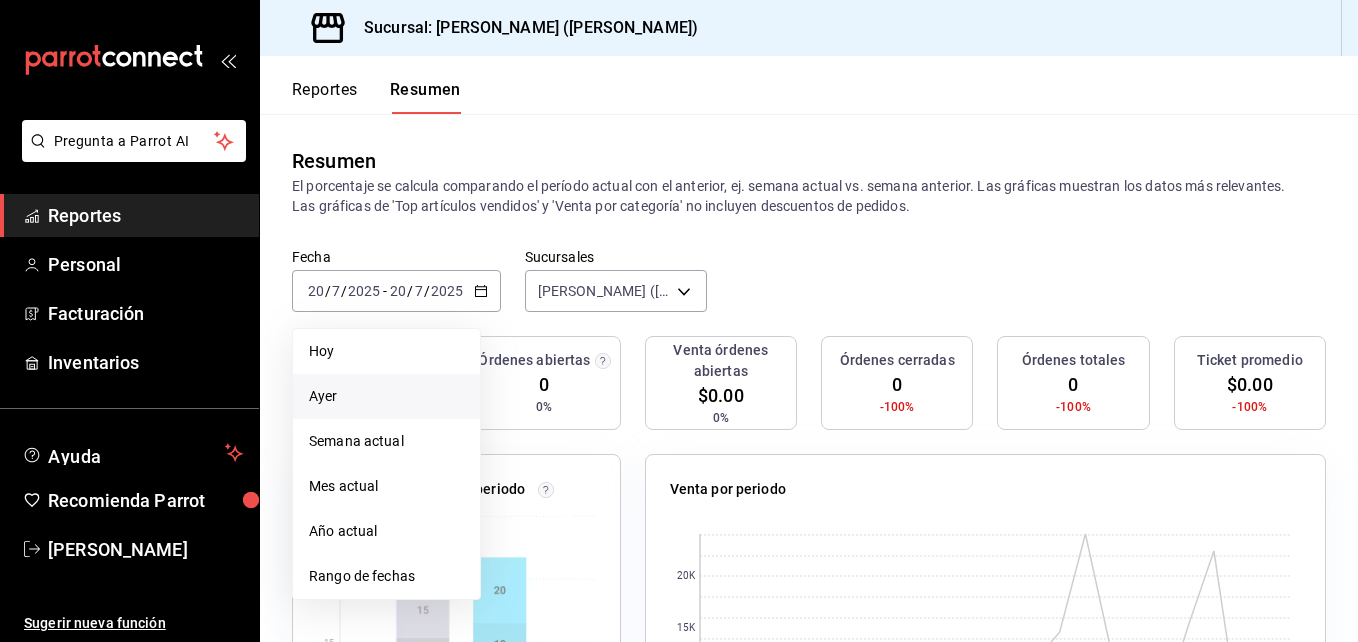 click on "Ayer" at bounding box center [386, 396] 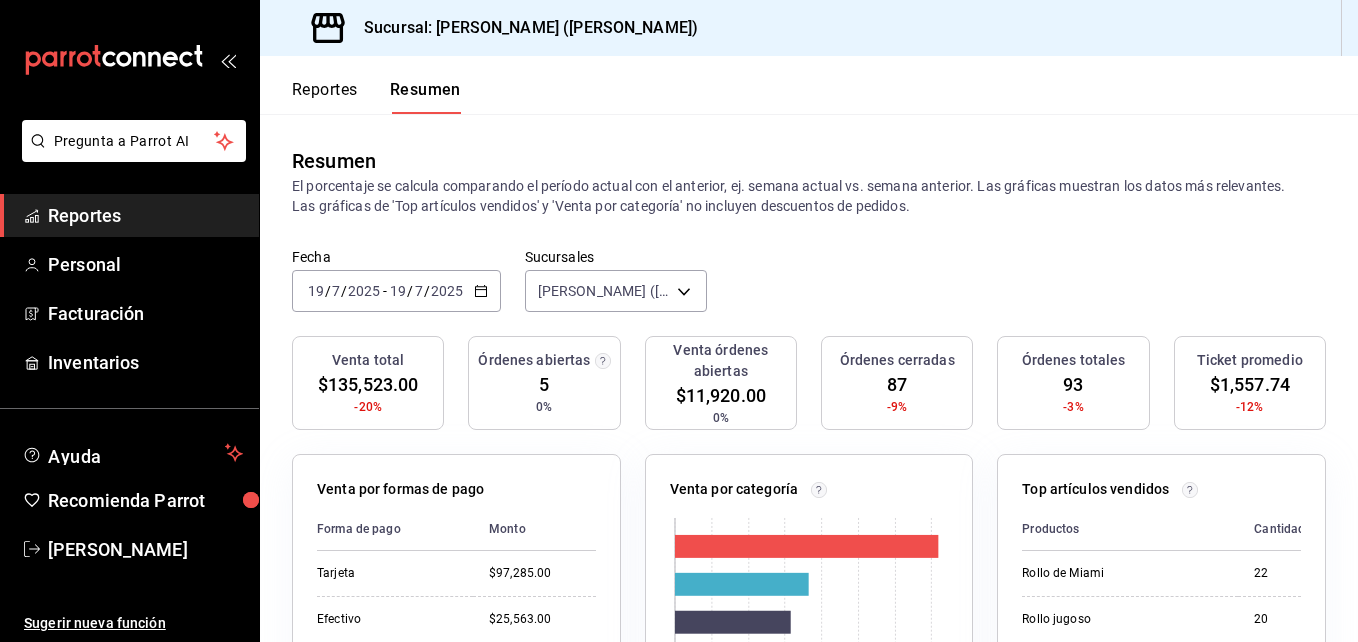 click on "19" at bounding box center (316, 291) 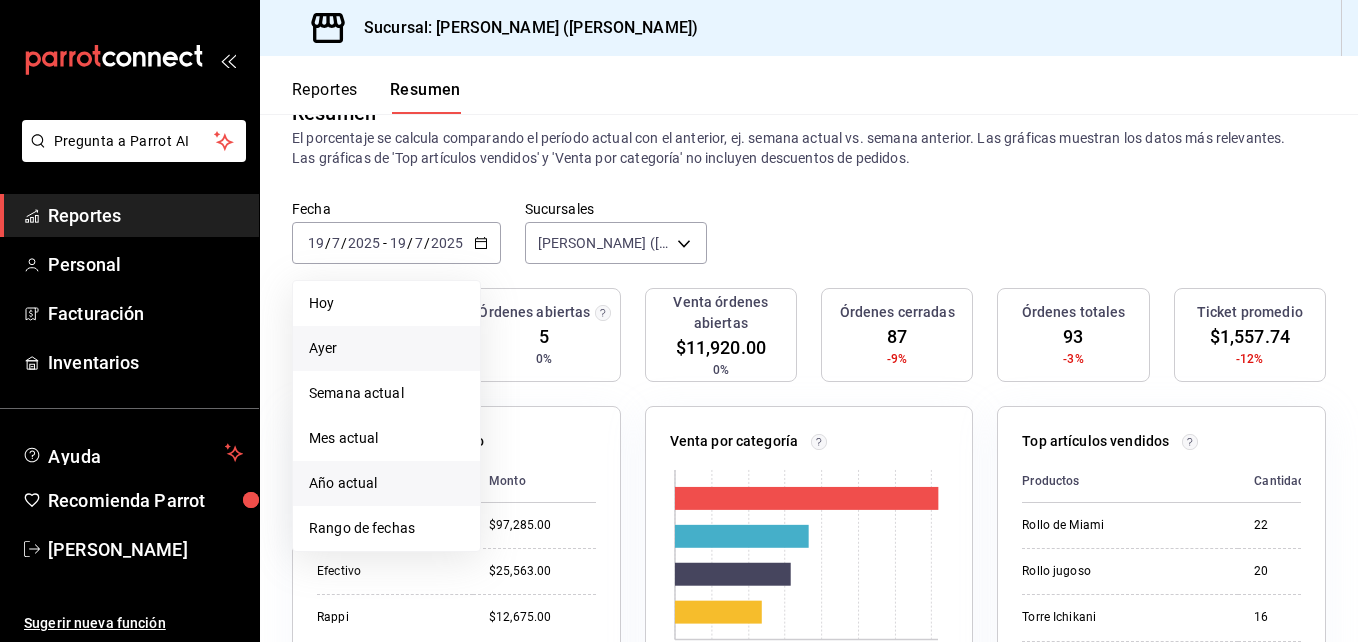 scroll, scrollTop: 0, scrollLeft: 0, axis: both 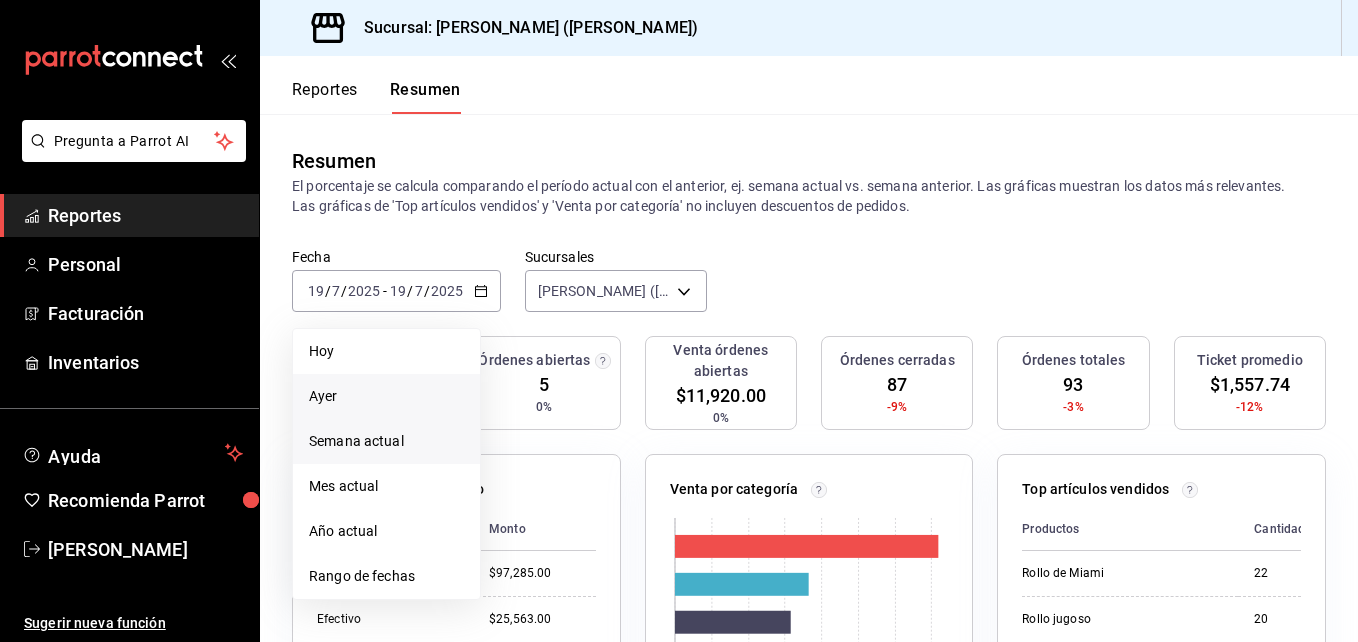 click on "Semana actual" at bounding box center (386, 441) 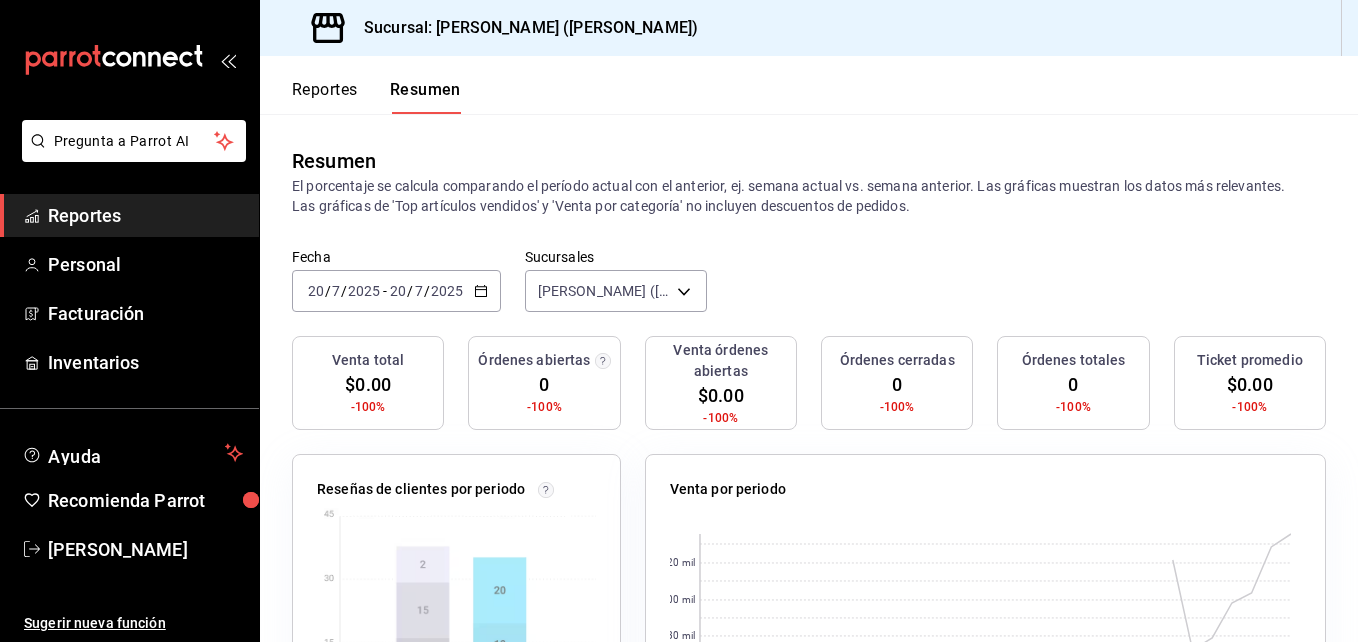 click on "20" at bounding box center (316, 291) 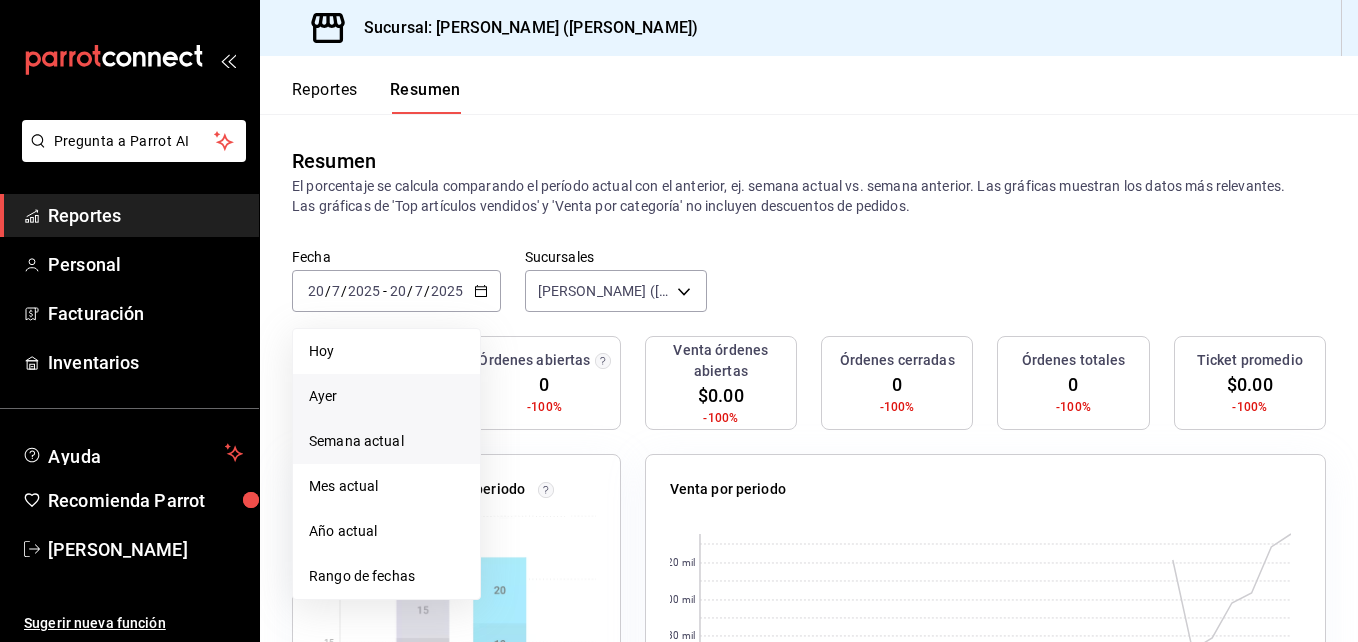 click on "Ayer" at bounding box center (386, 396) 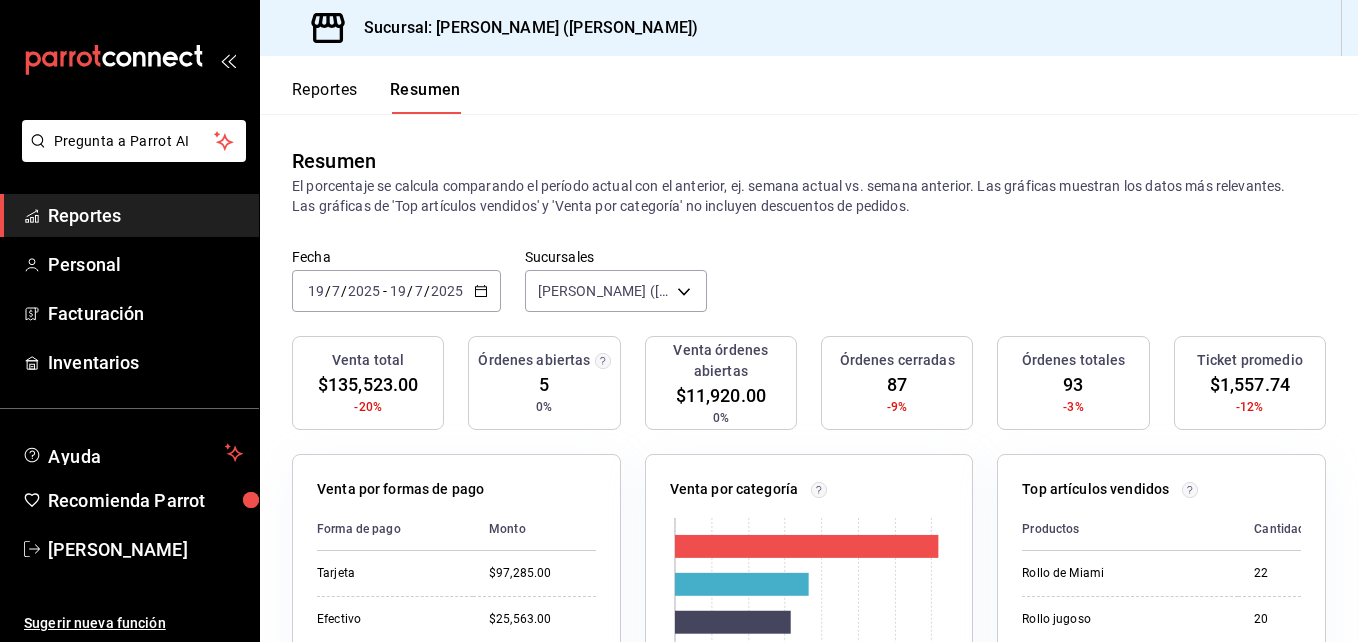 click on "[DATE] [DATE] - [DATE] [DATE]" at bounding box center [396, 291] 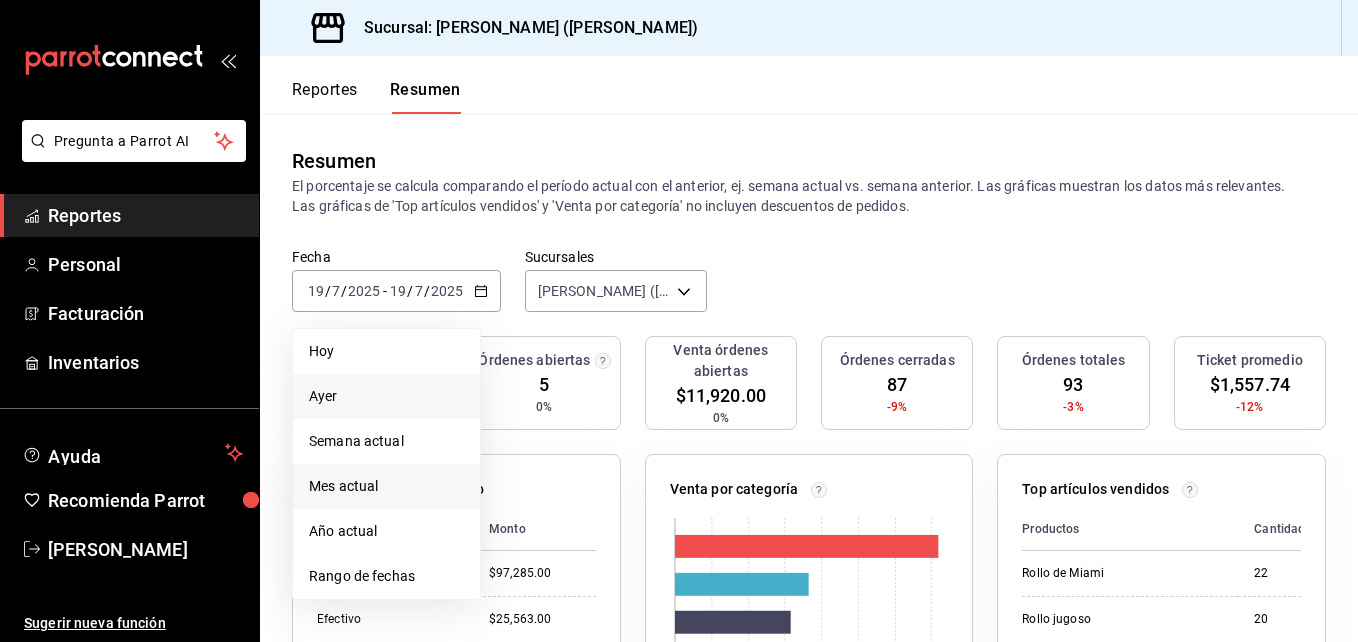 click on "Mes actual" at bounding box center [386, 486] 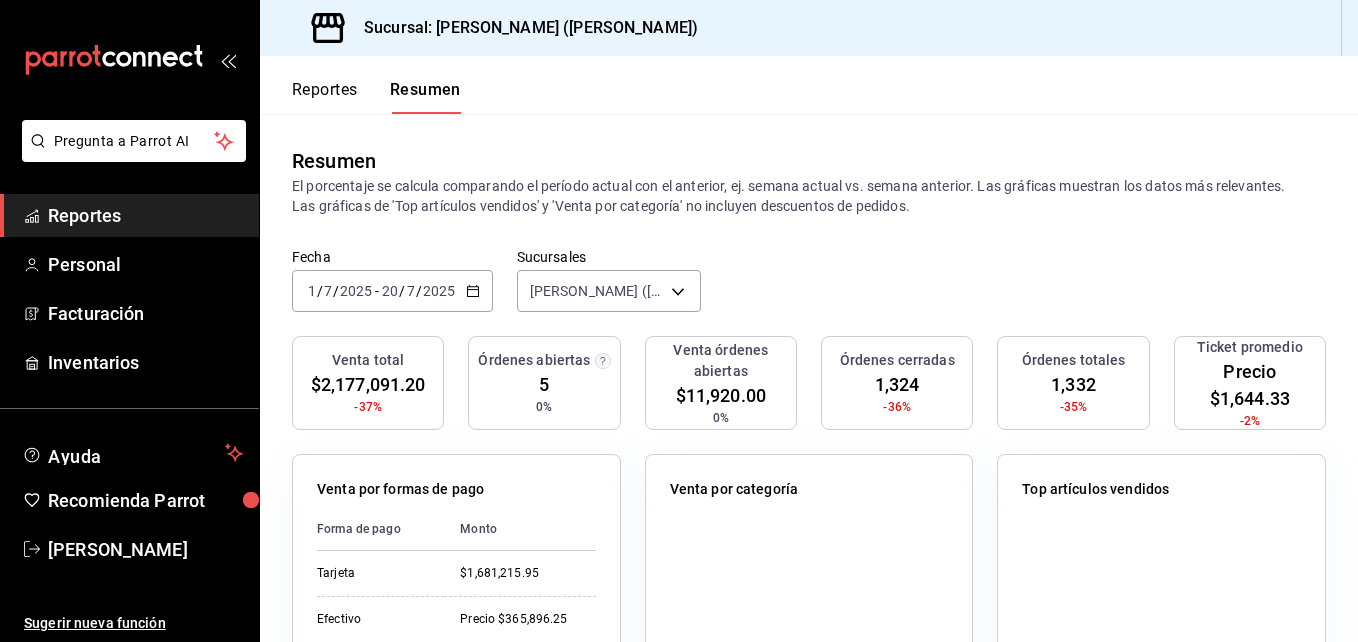 click on "[DATE] [DATE] - [DATE] [DATE]" at bounding box center [392, 291] 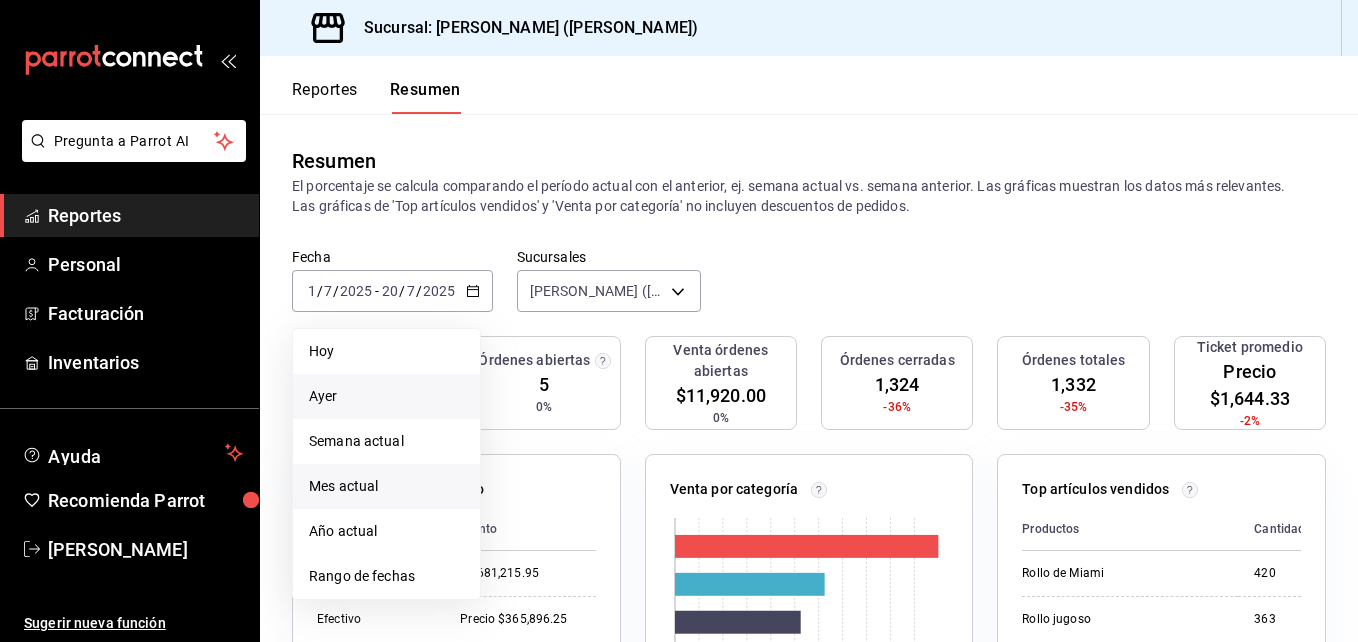 click on "Ayer" at bounding box center [386, 396] 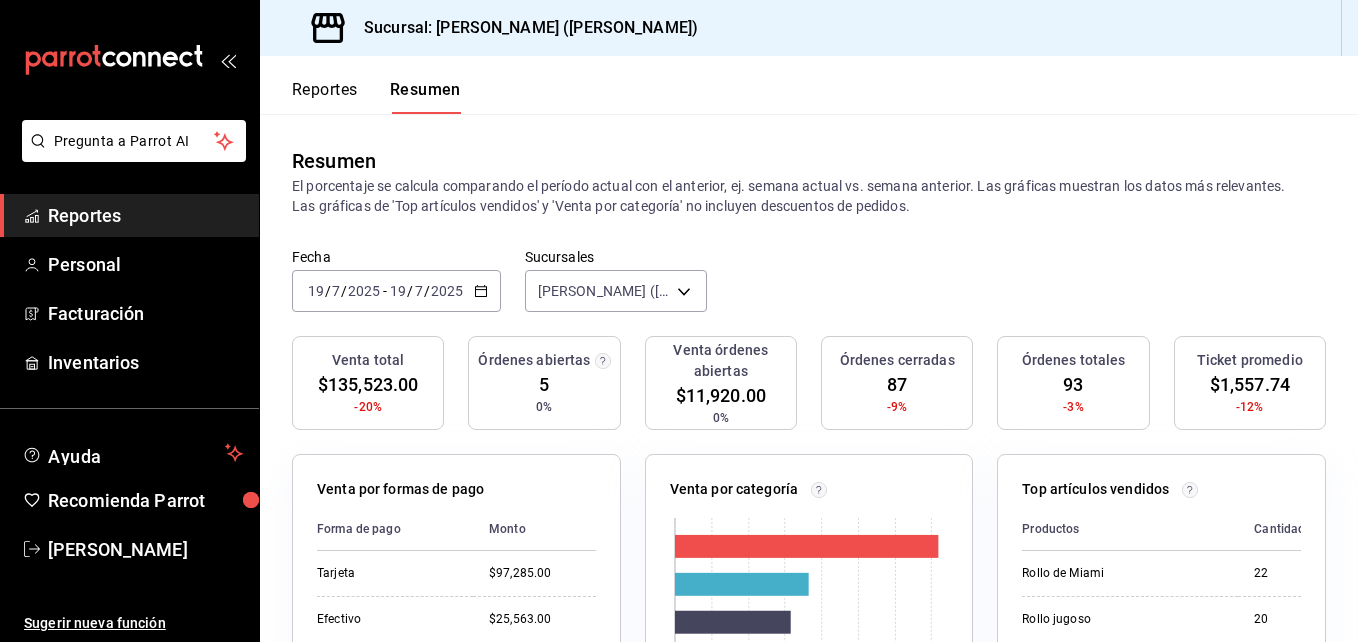click on "[DATE] [DATE] - [DATE] [DATE]" at bounding box center (396, 291) 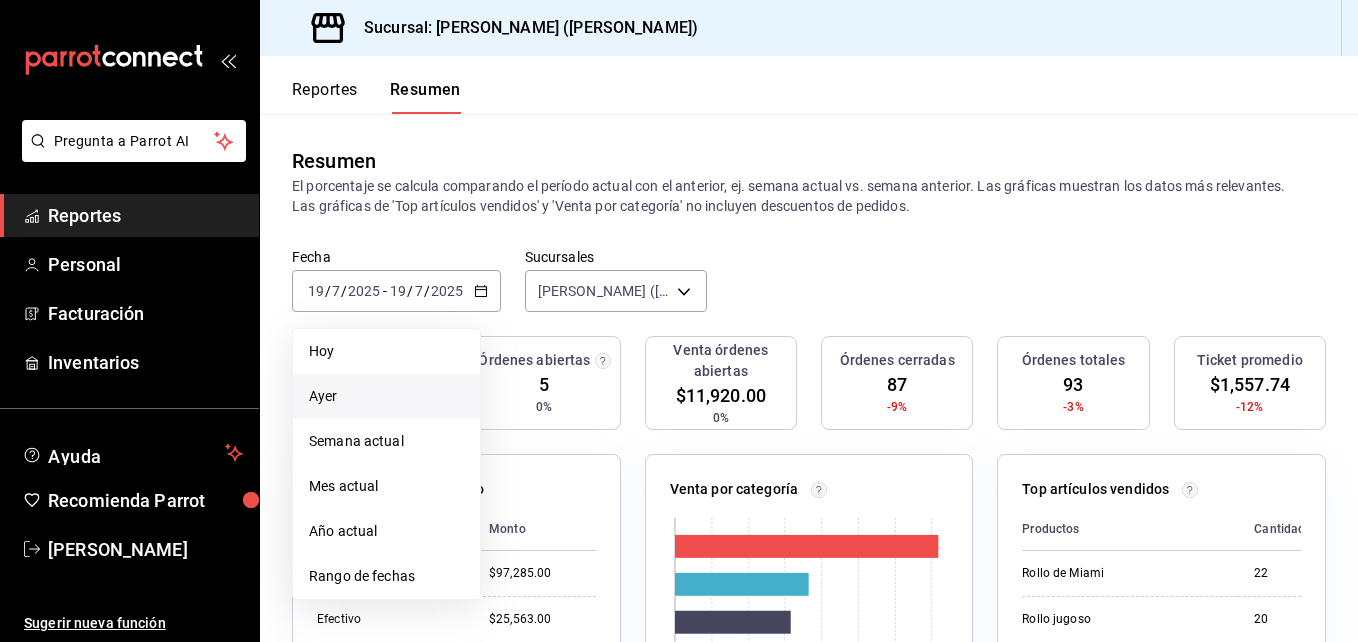 click on "Fecha [DATE] [DATE] - [DATE] [DATE] [DATE] [DATE] Semana actual Mes actual Año actual Rango de fechas Sucursales [PERSON_NAME] ([PERSON_NAME]) [object Object]" at bounding box center [809, 292] 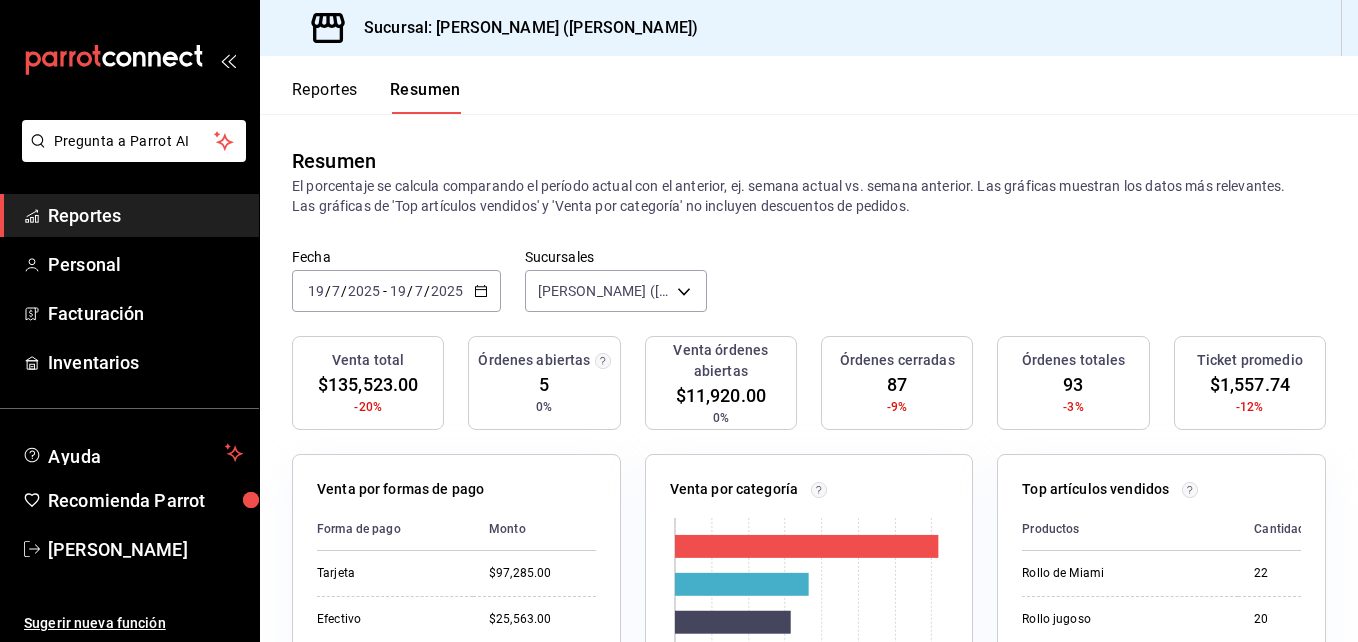 click on "[DATE] [DATE] - [DATE] [DATE]" at bounding box center [396, 291] 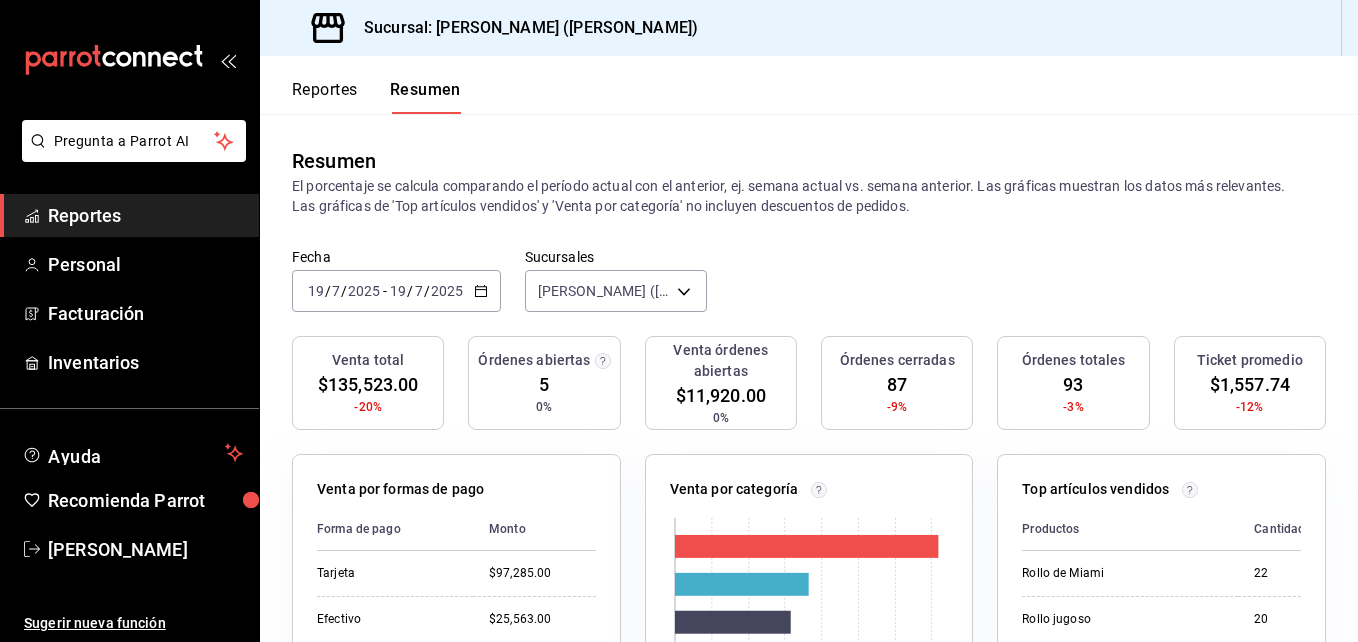 click on "19" at bounding box center (316, 291) 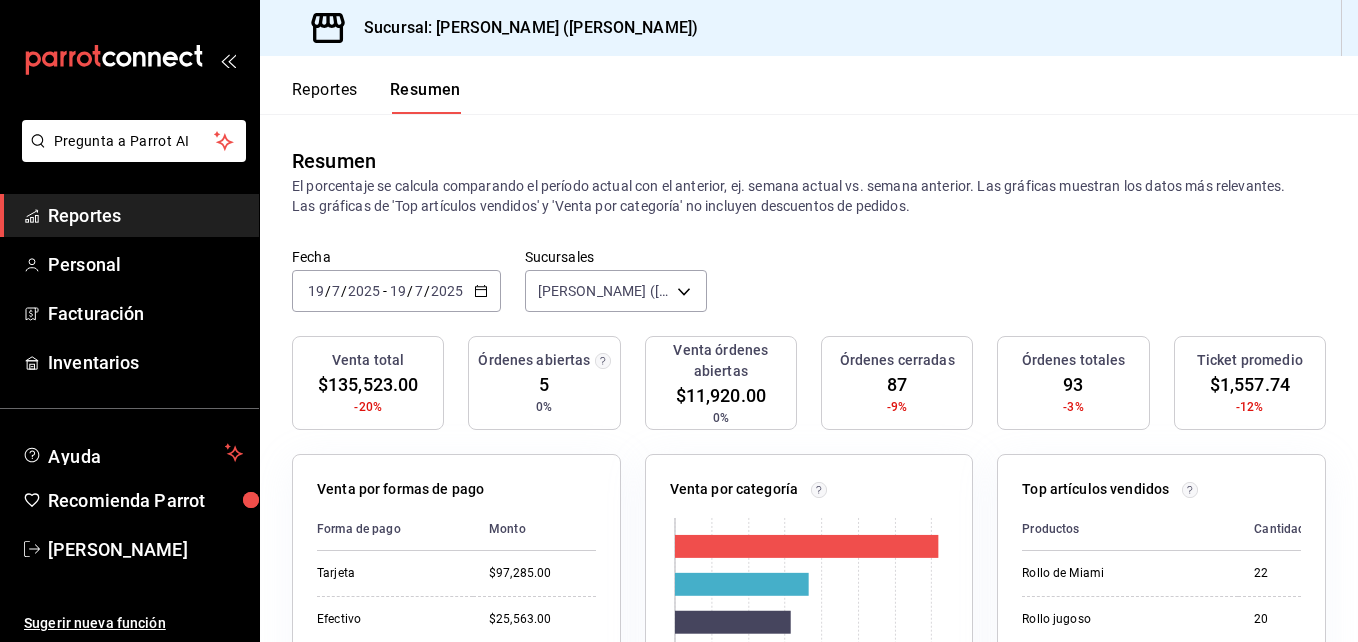 click on "19" at bounding box center (316, 291) 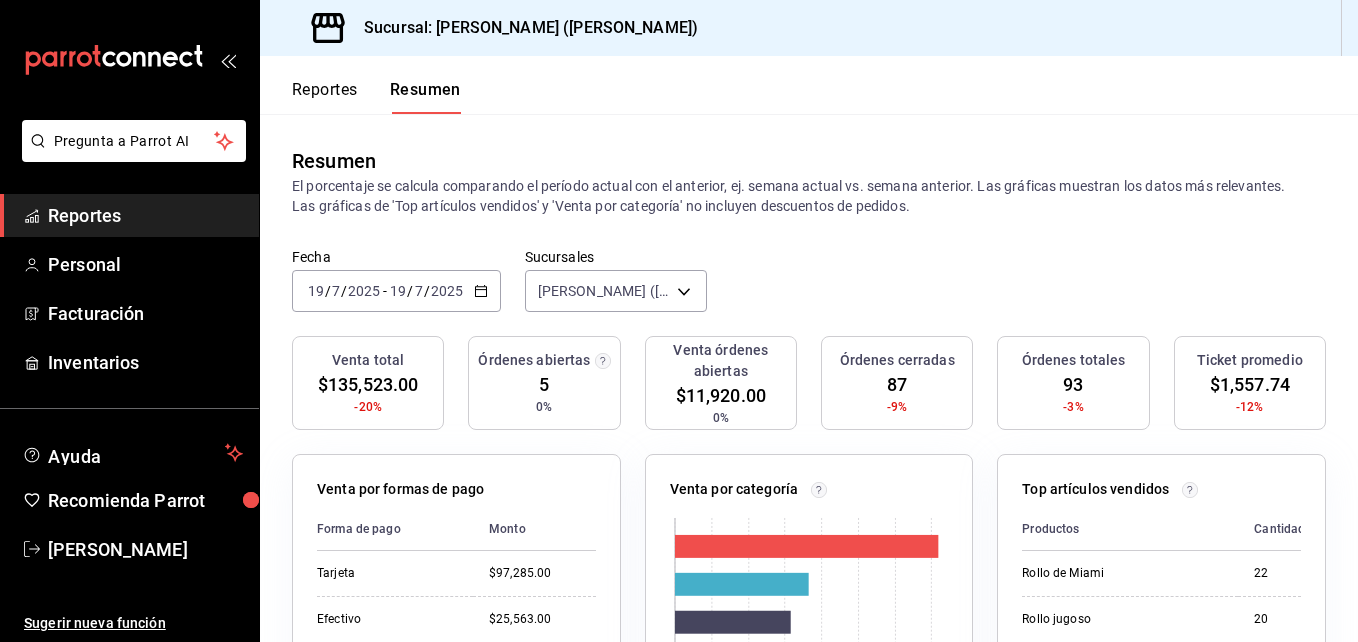 click on "19" at bounding box center (316, 291) 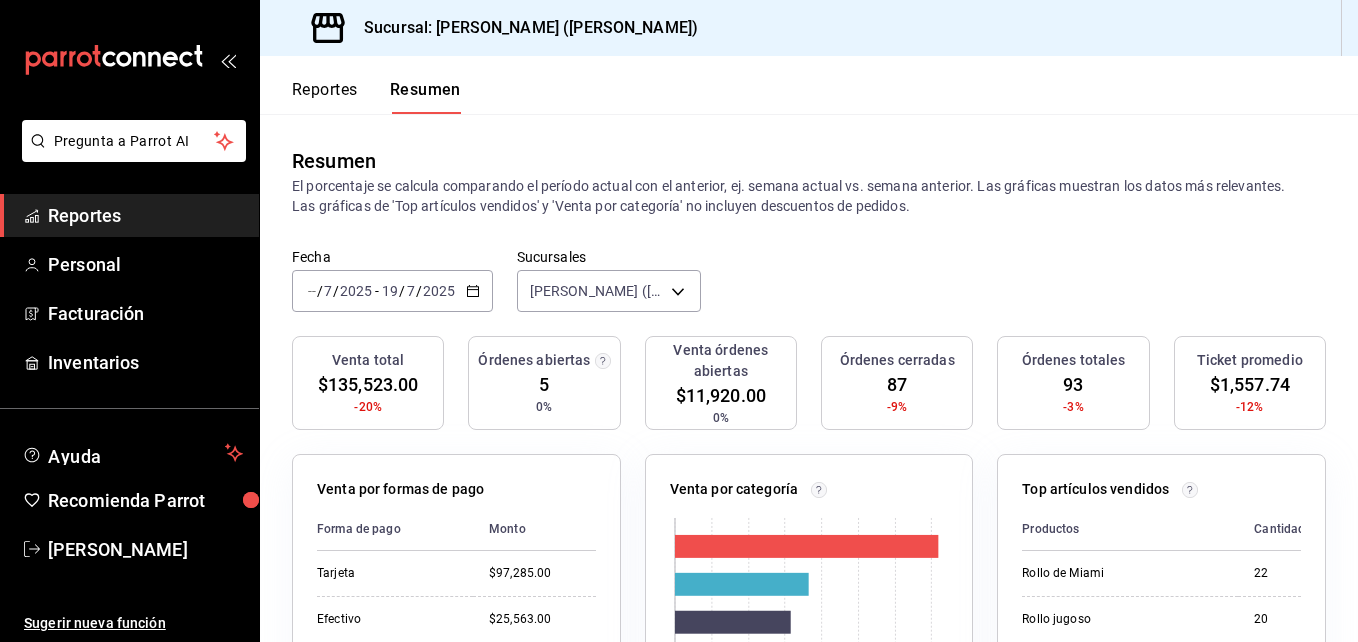 click on "[DATE] / 7 / 2025" at bounding box center (340, 291) 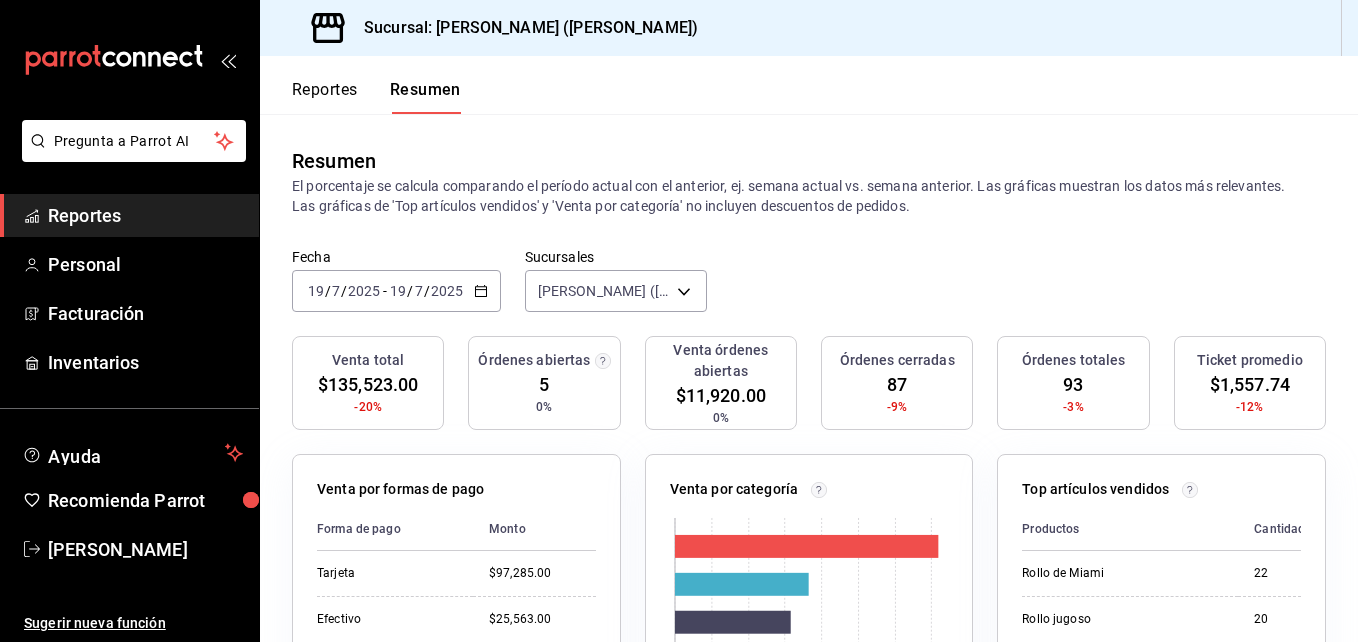 click on "Fecha [DATE] [DATE] - [DATE] [DATE] Sucursales [PERSON_NAME] ([PERSON_NAME]) [object Object]" at bounding box center [809, 292] 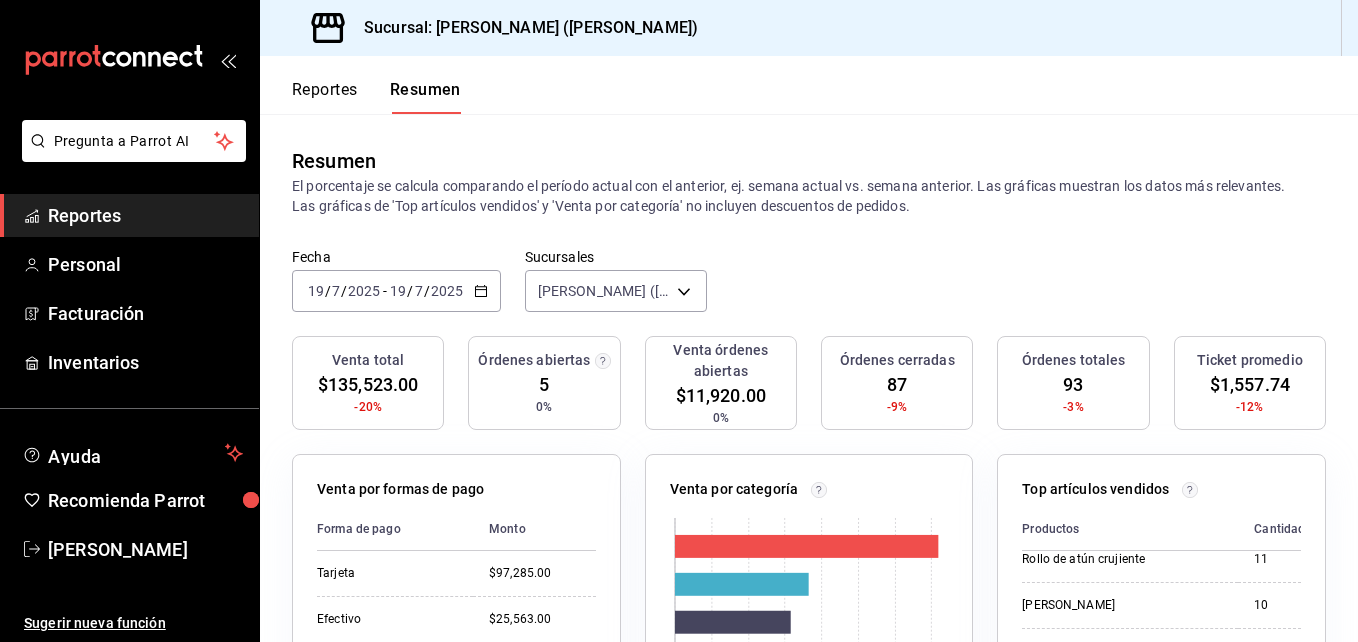 scroll, scrollTop: 600, scrollLeft: 0, axis: vertical 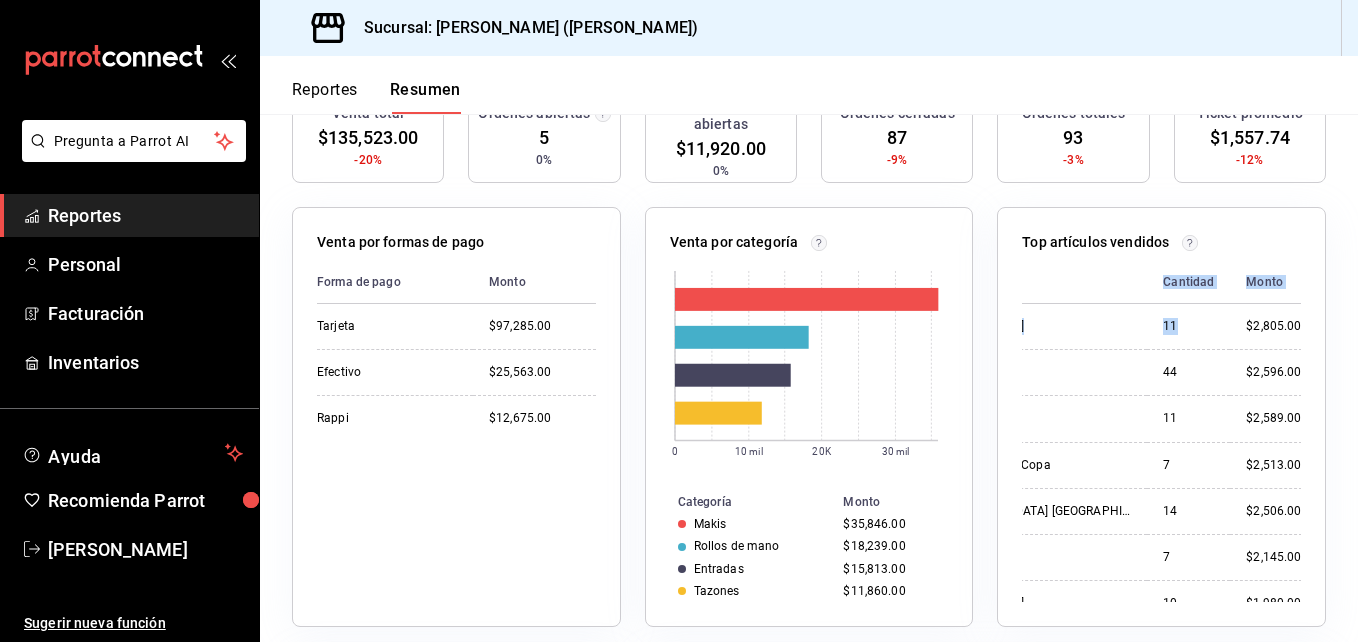 drag, startPoint x: 1269, startPoint y: 566, endPoint x: 1268, endPoint y: 659, distance: 93.00538 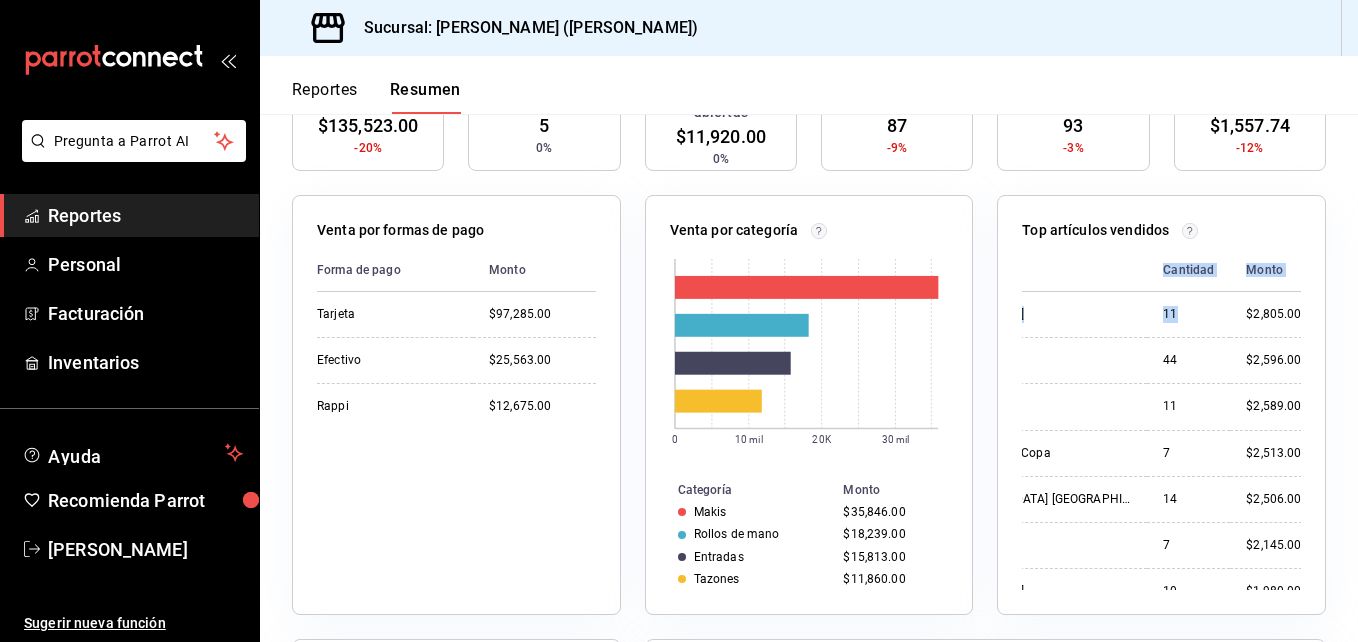 scroll, scrollTop: 639, scrollLeft: 105, axis: both 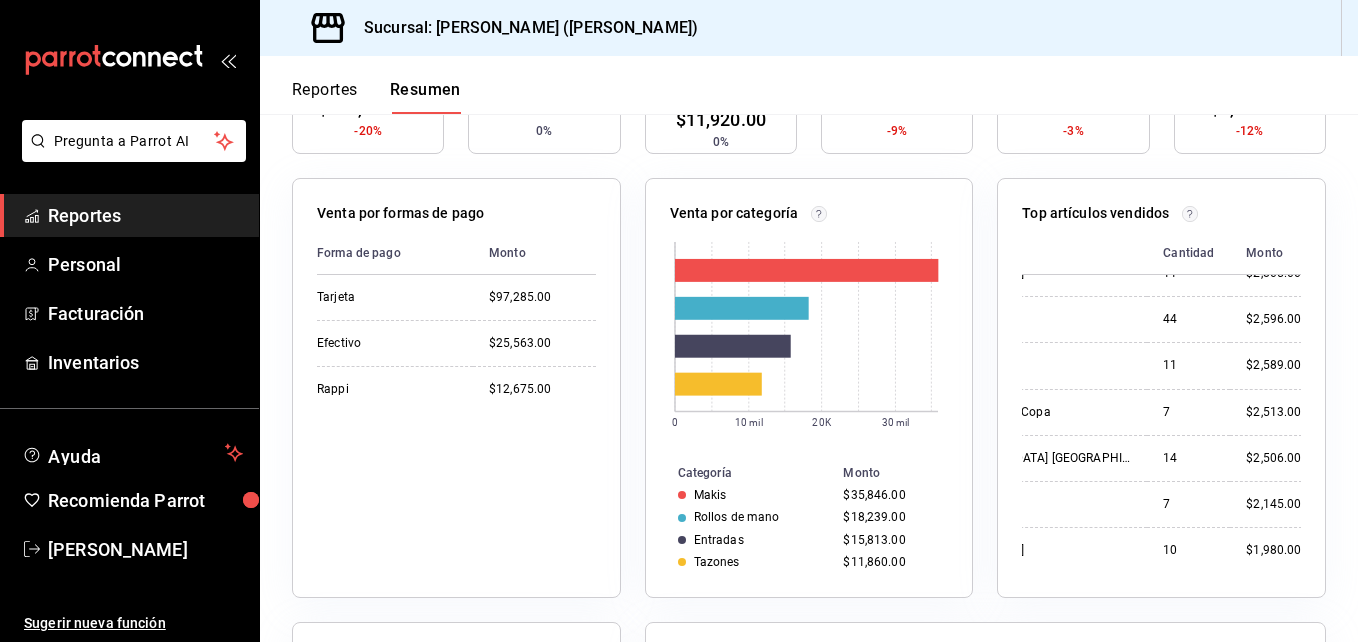 drag, startPoint x: 717, startPoint y: 445, endPoint x: 370, endPoint y: 198, distance: 425.93192 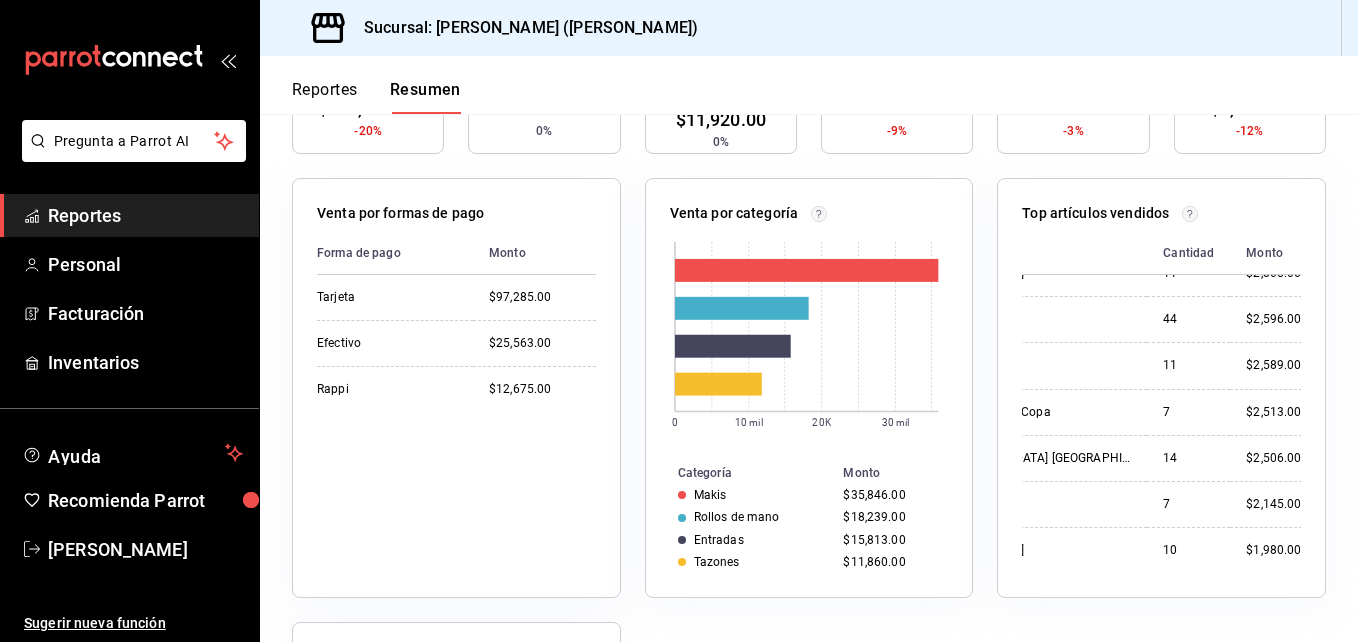 click on "Reportes" at bounding box center (325, 90) 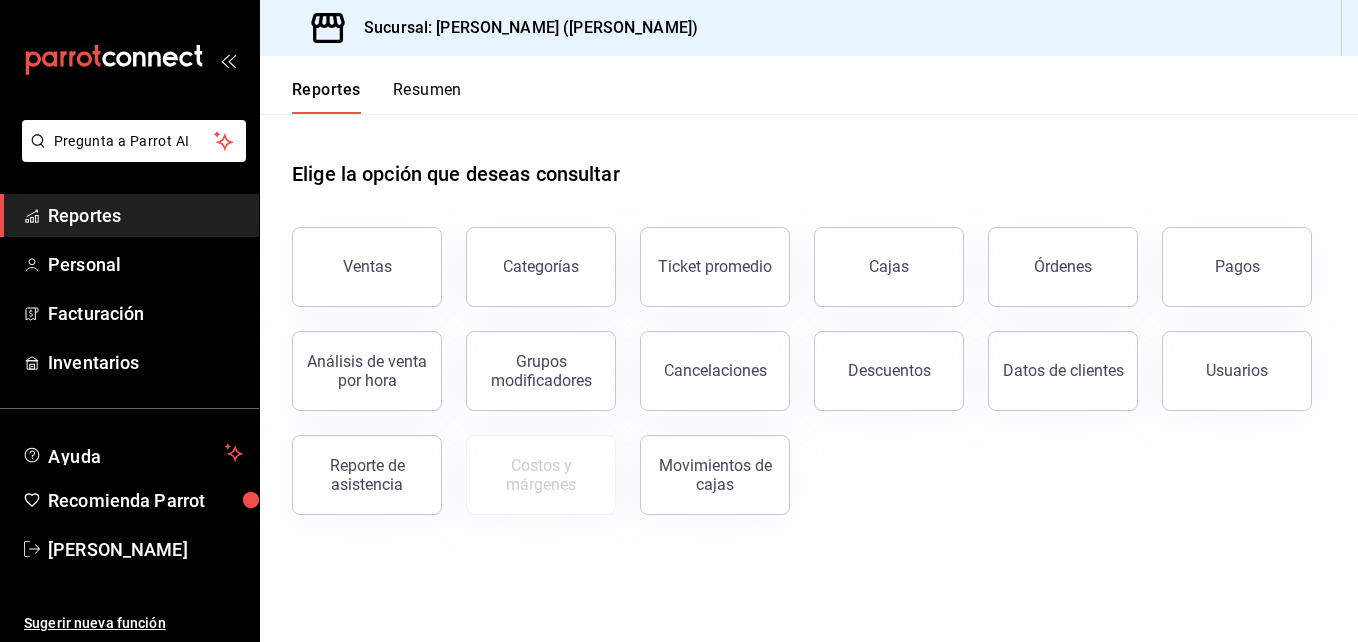 click on "Resumen" at bounding box center (427, 90) 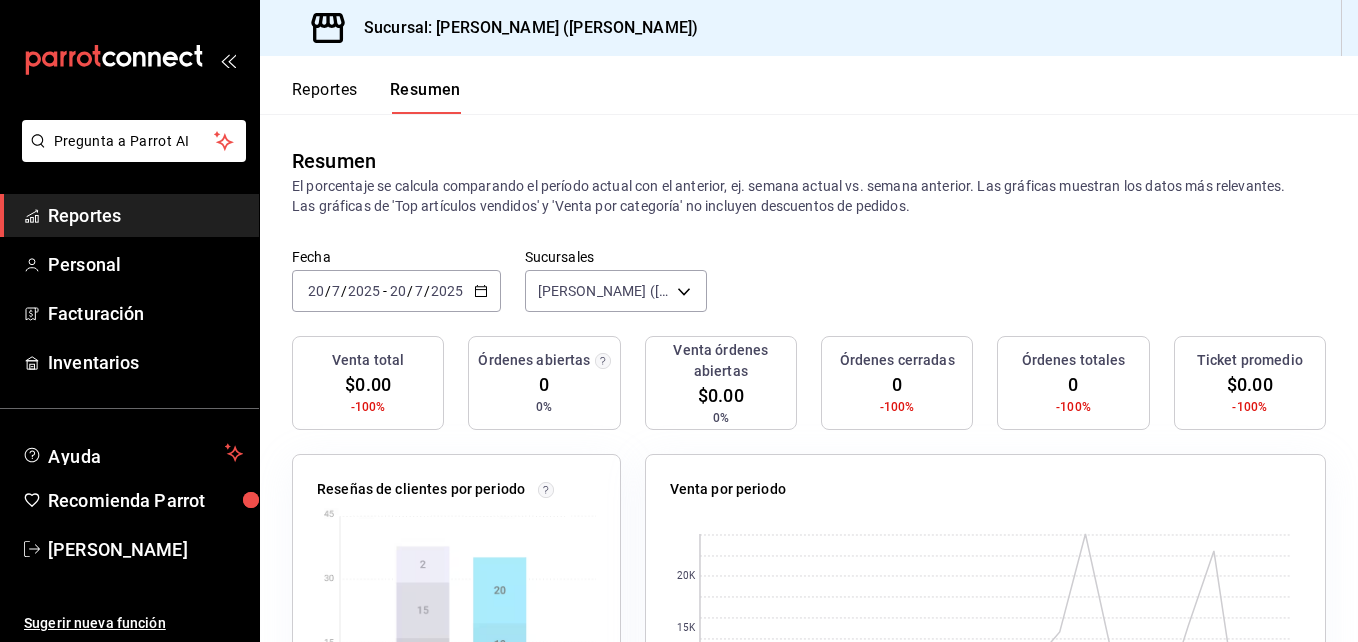 click on "2025" at bounding box center [364, 291] 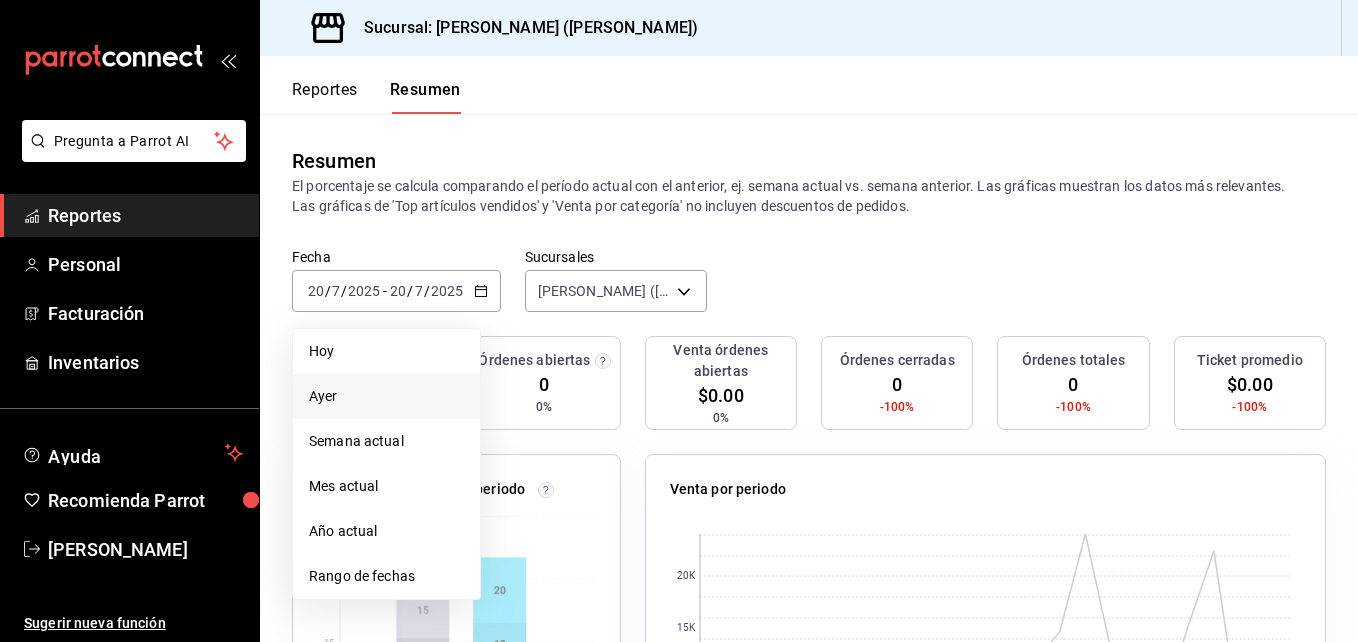 click on "Ayer" at bounding box center (386, 396) 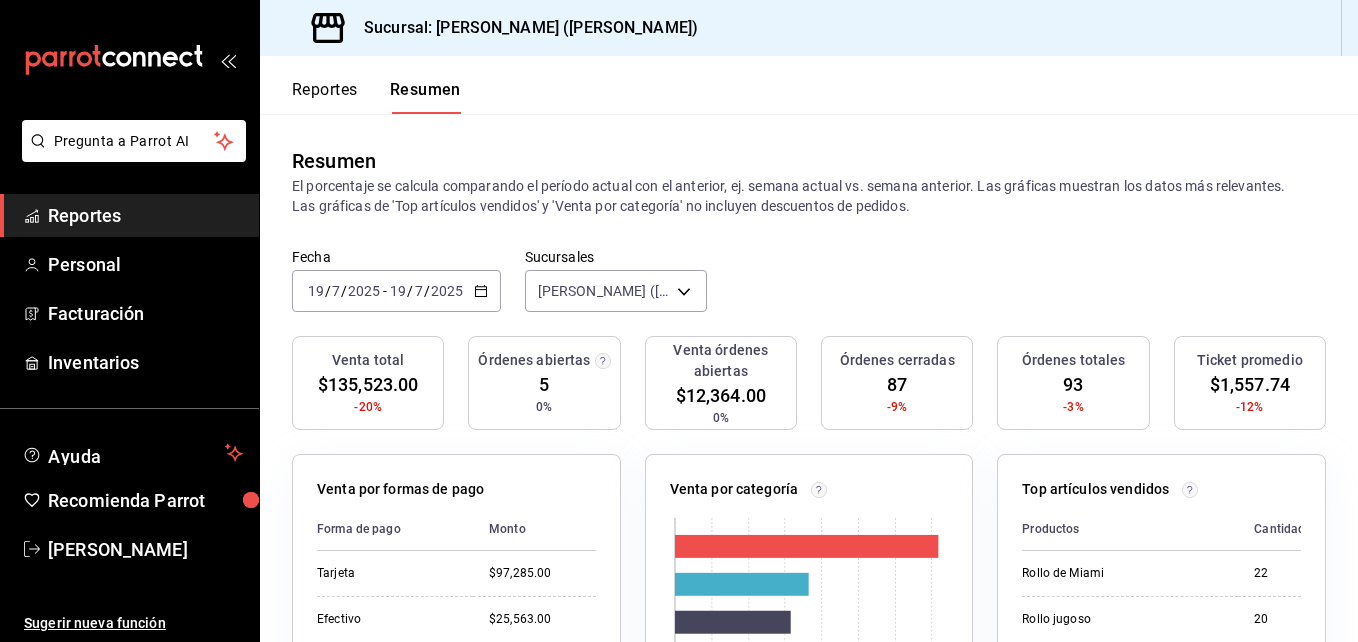 click on "Reportes" at bounding box center (325, 90) 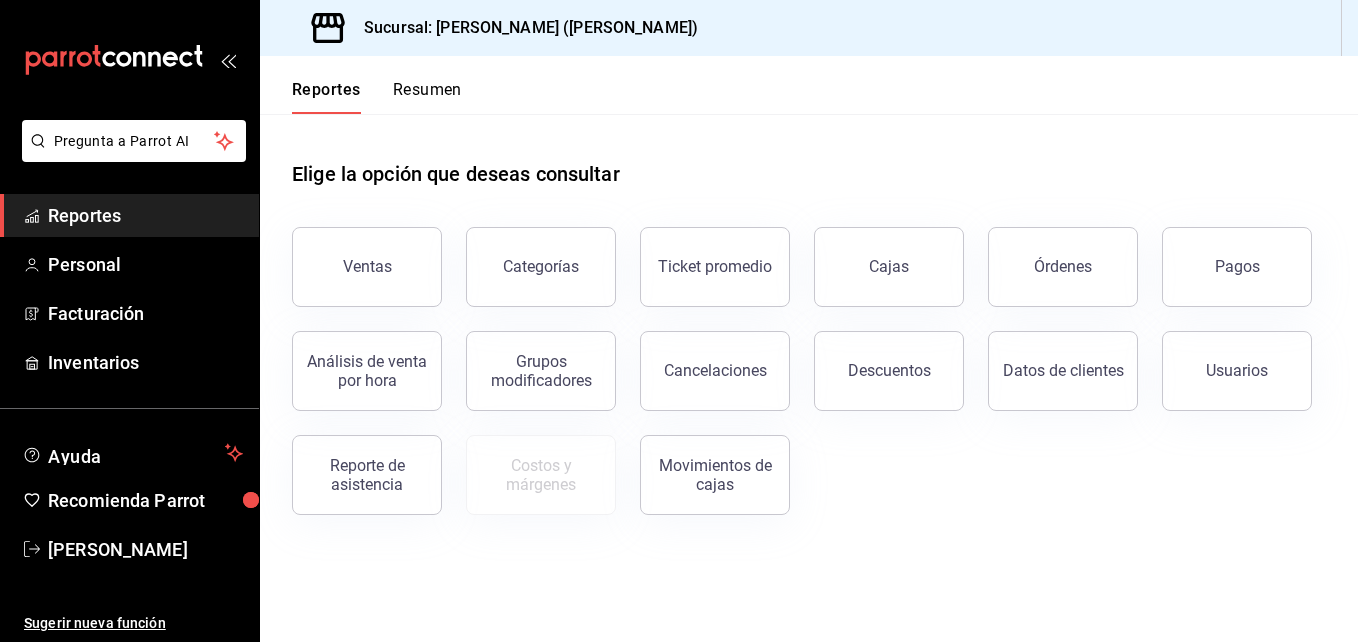 click on "Resumen" at bounding box center [427, 97] 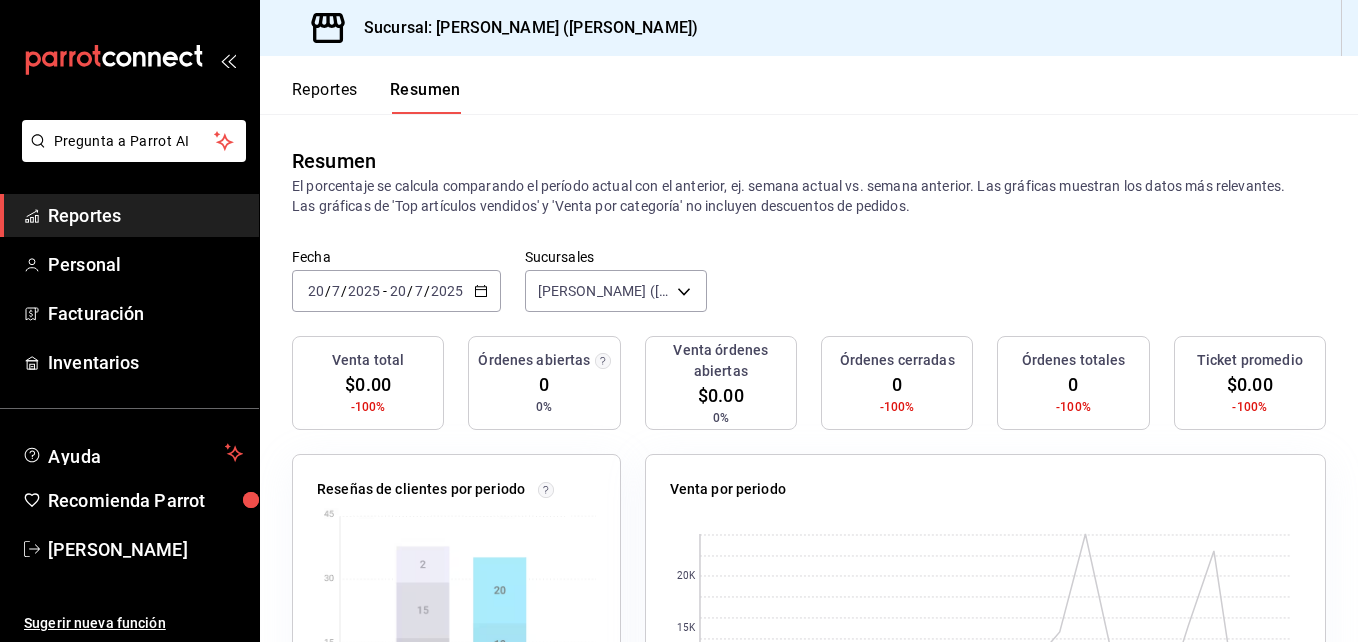 click on "[DATE] [DATE] - [DATE] [DATE]" at bounding box center (396, 291) 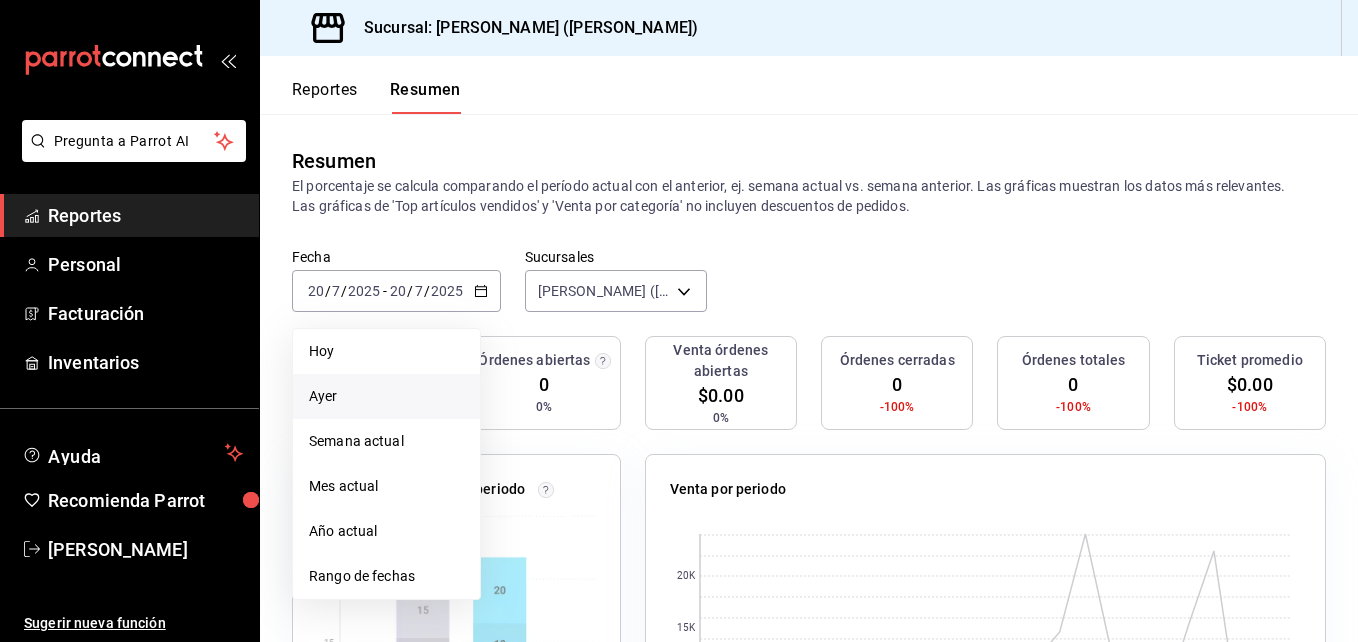click on "Ayer" at bounding box center [386, 396] 